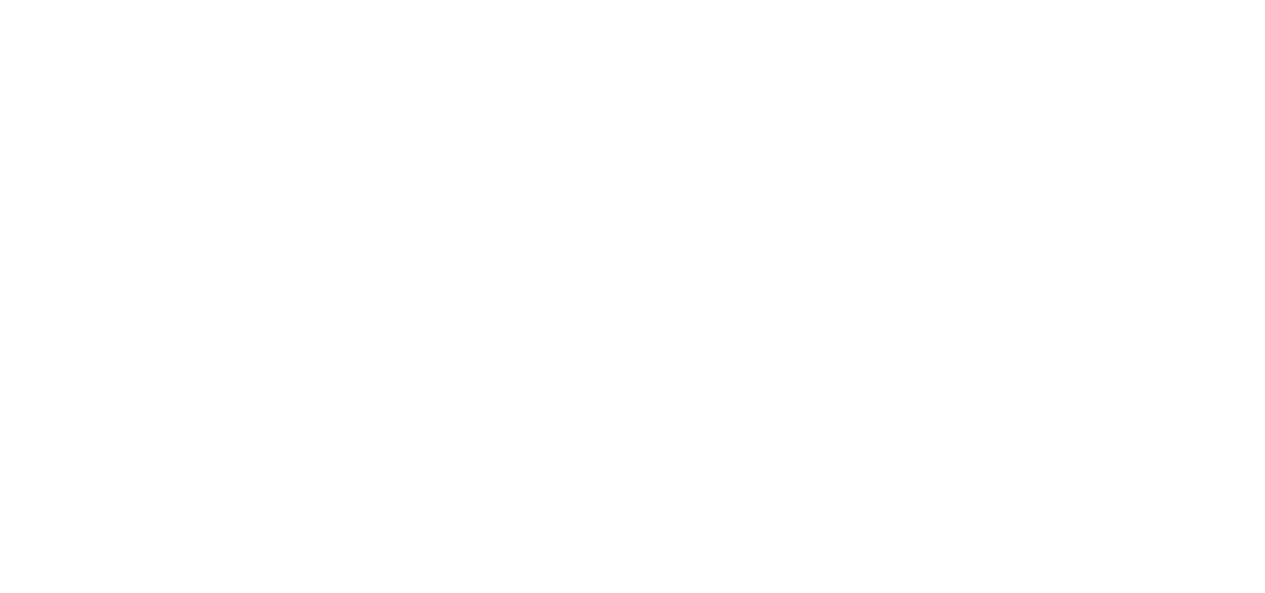 scroll, scrollTop: 0, scrollLeft: 0, axis: both 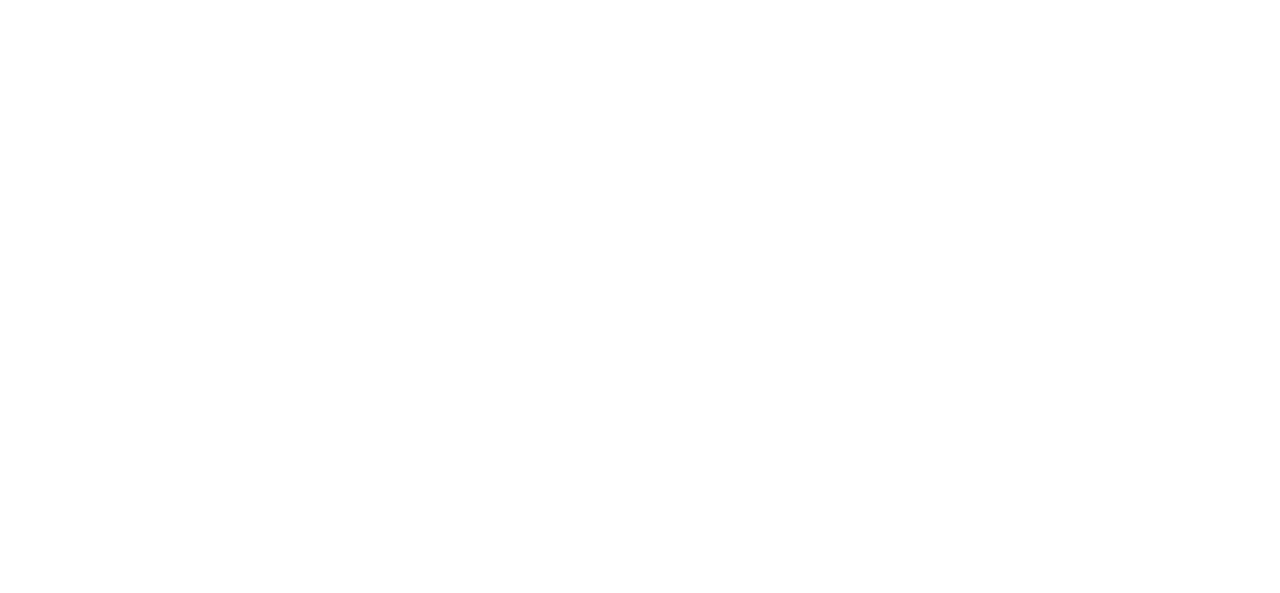click on "TRIANGULOPOLLORICO" at bounding box center (110, 831) 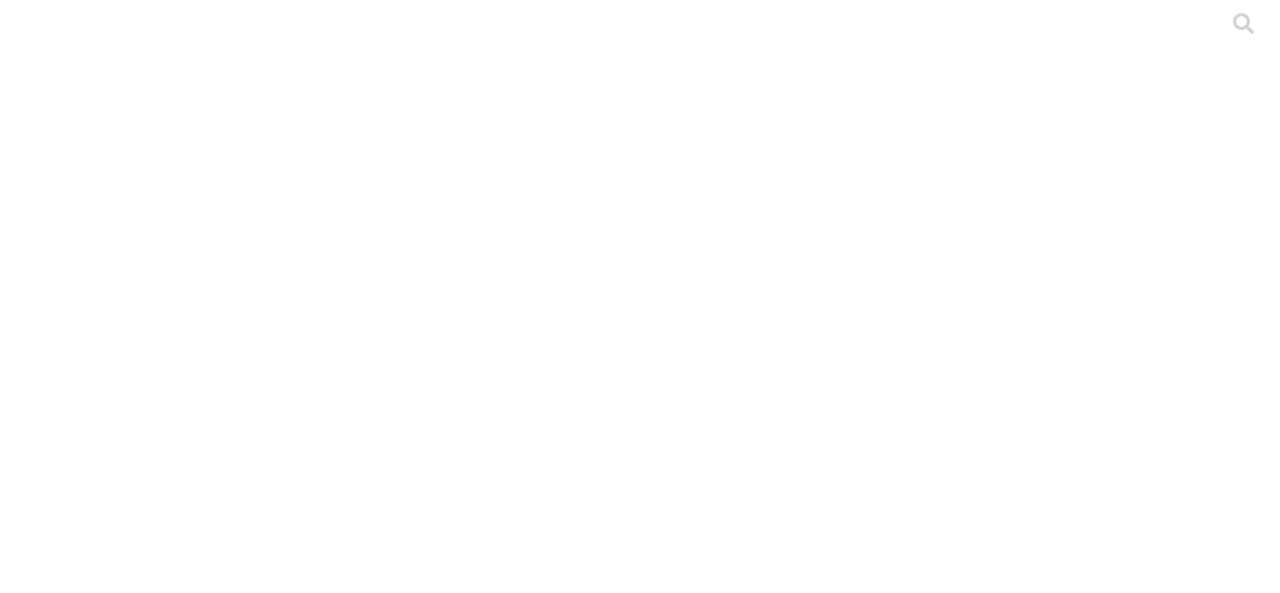 click on ".cls-1 {
fill: #d6d6d6;
}
ETL" at bounding box center (640, 2872) 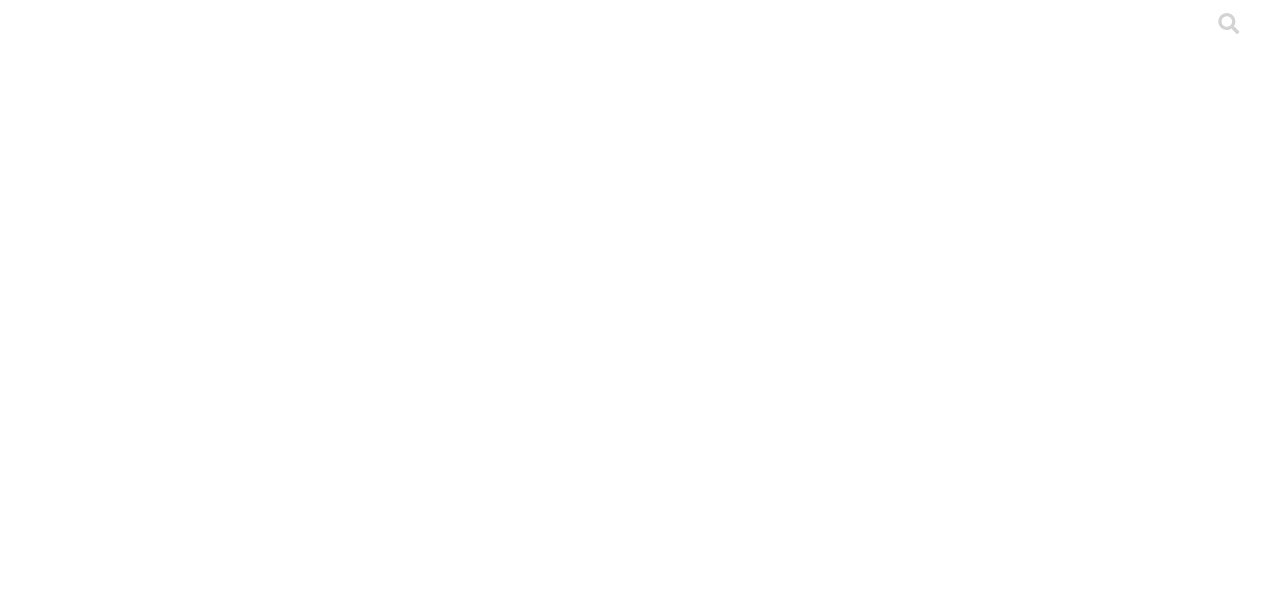 scroll, scrollTop: 50, scrollLeft: 0, axis: vertical 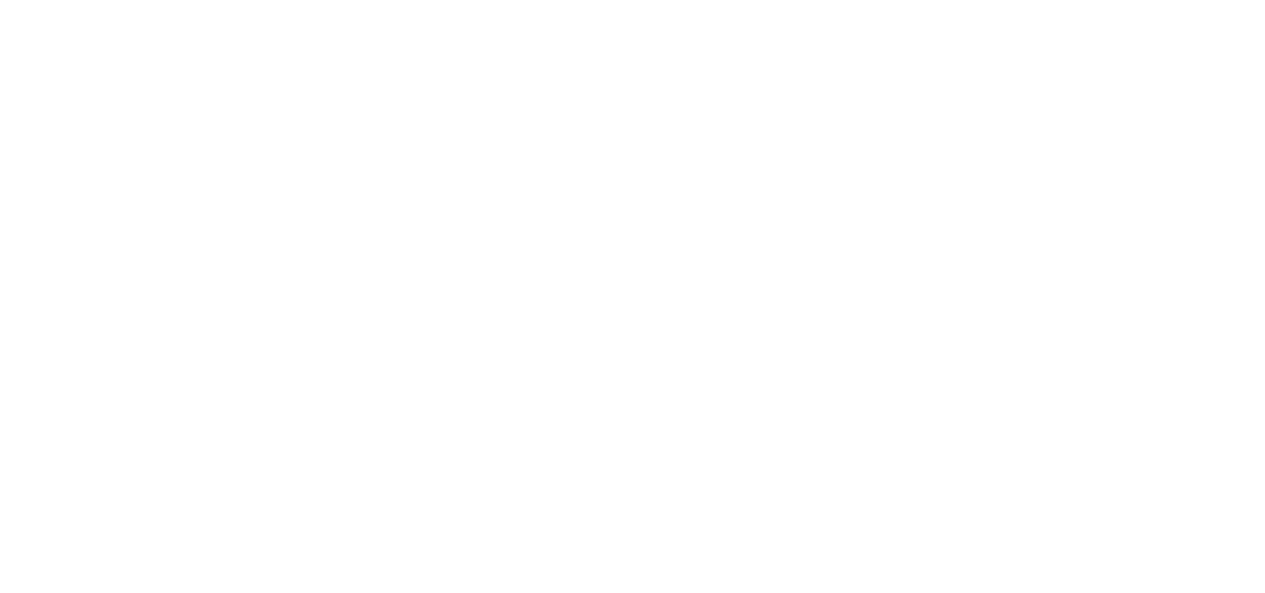 click on "fill: #d6d6d6;
}
[CITY]" at bounding box center (632, 9157) 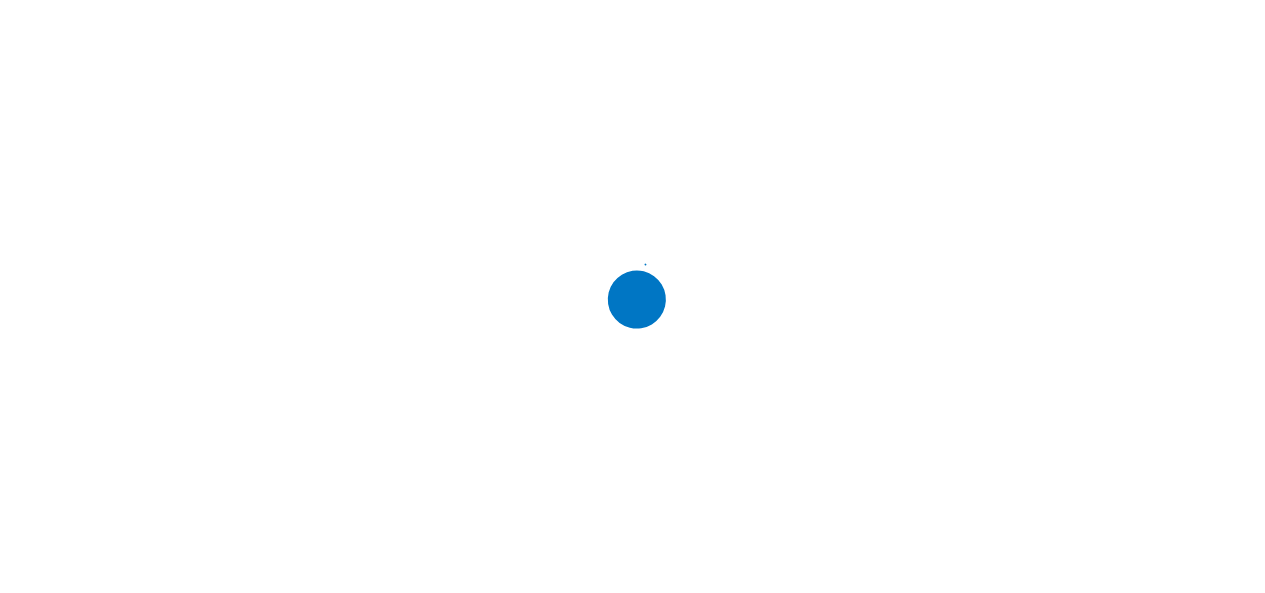 scroll, scrollTop: 0, scrollLeft: 0, axis: both 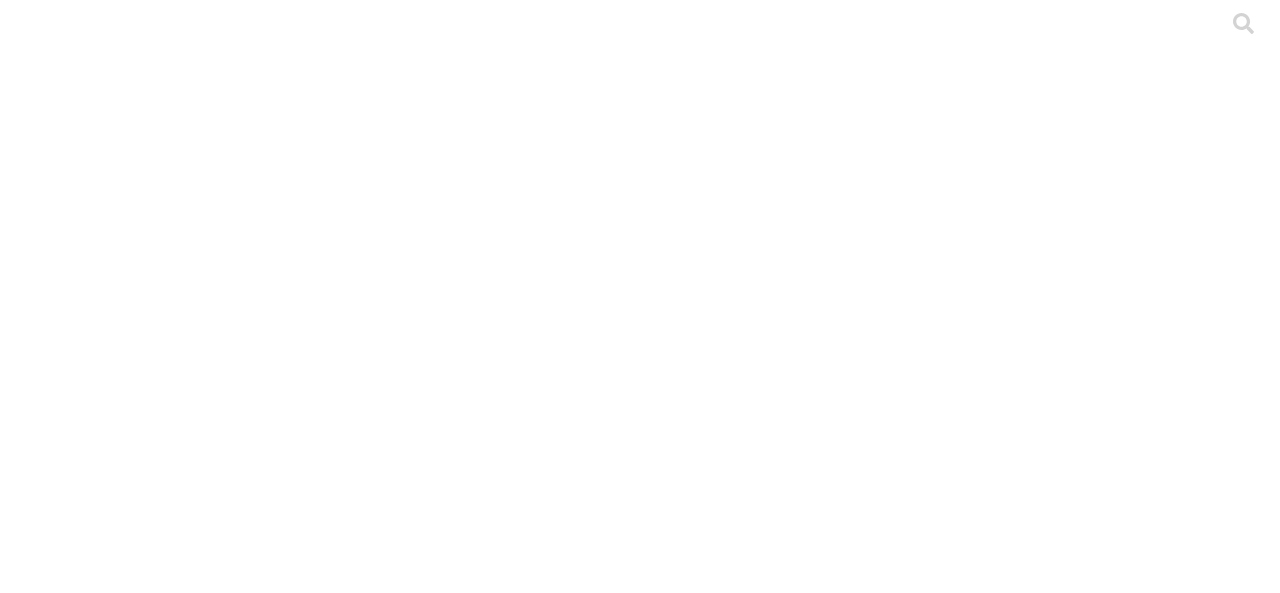 click on ".cls-1 {
fill: #d6d6d6;
}
CEBA" at bounding box center [640, 2872] 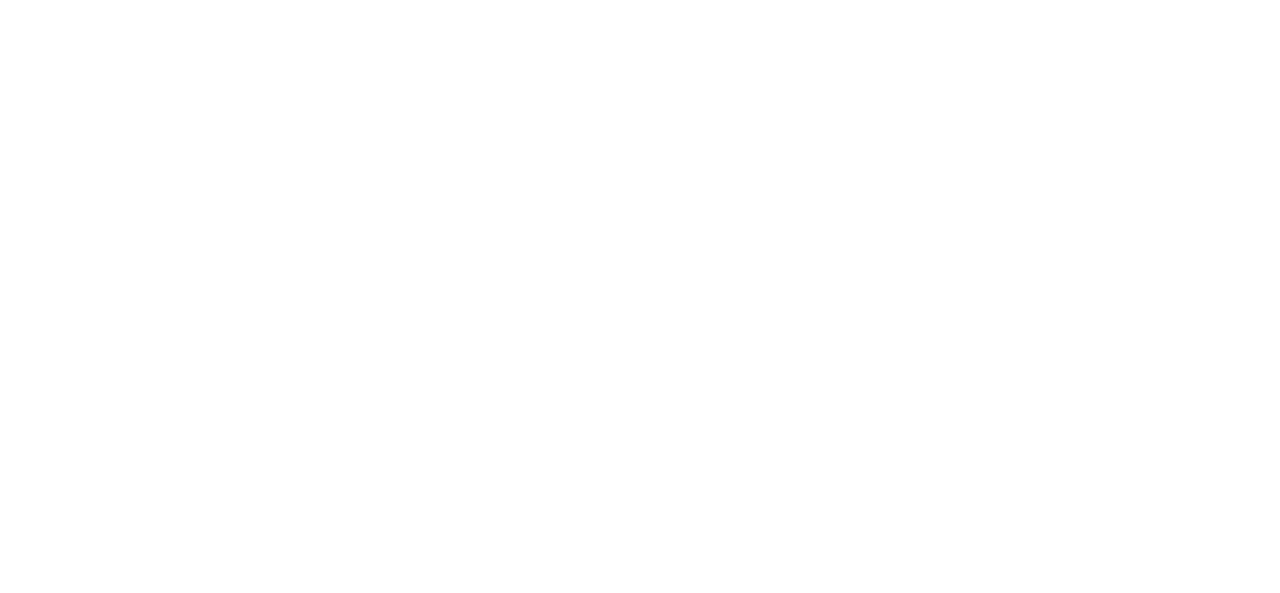 click at bounding box center (96, 2297) 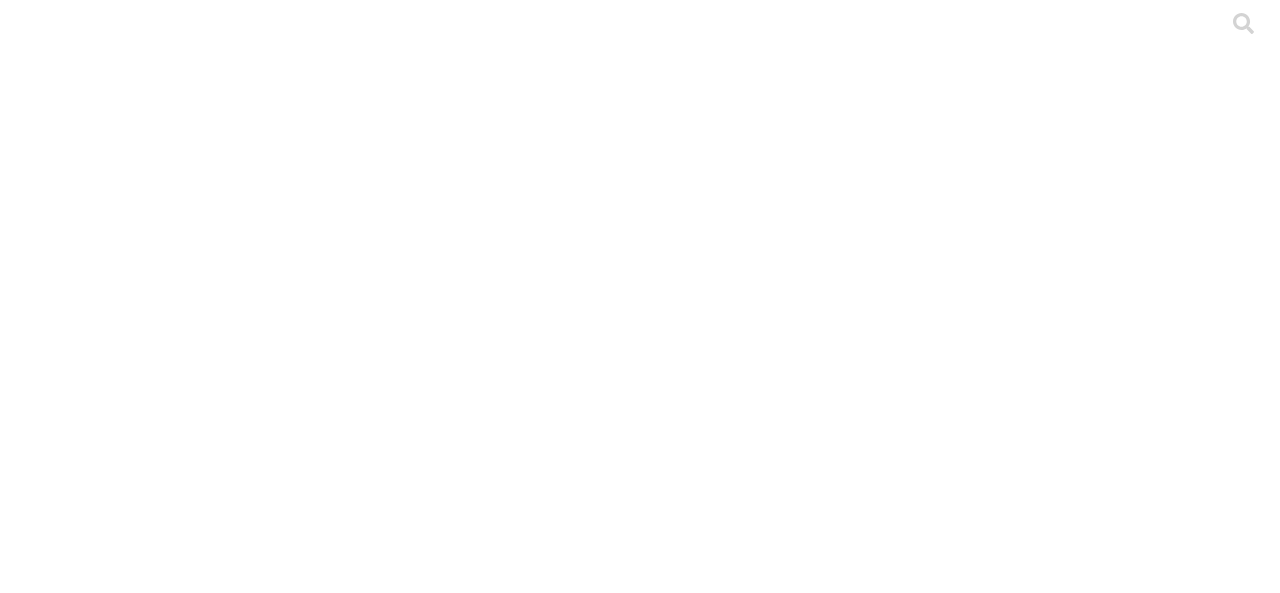 click on "AGROPECUARIA HUNGRIA" at bounding box center [281, 2147] 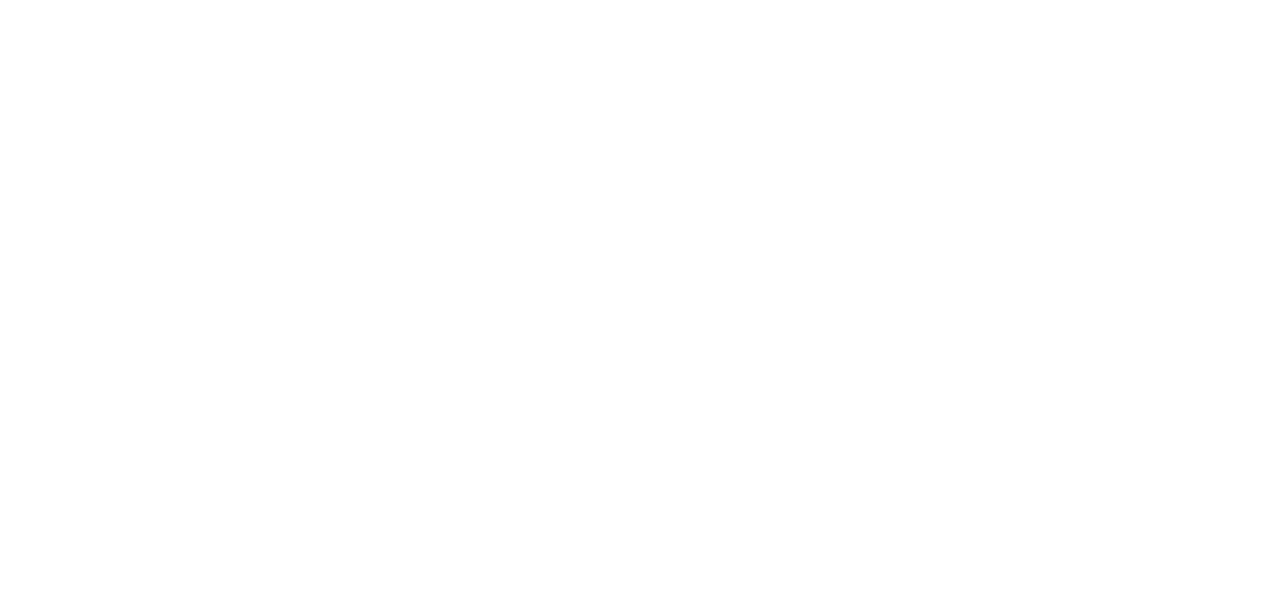 scroll, scrollTop: 210, scrollLeft: 0, axis: vertical 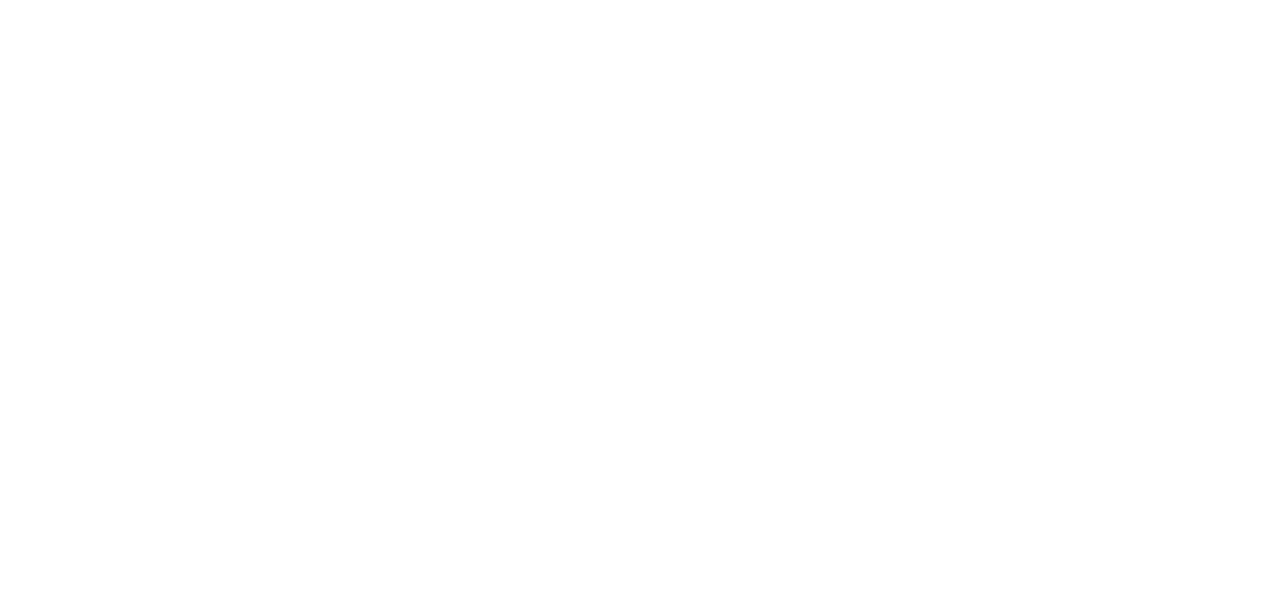 click on "Enviar" at bounding box center [399, 2360] 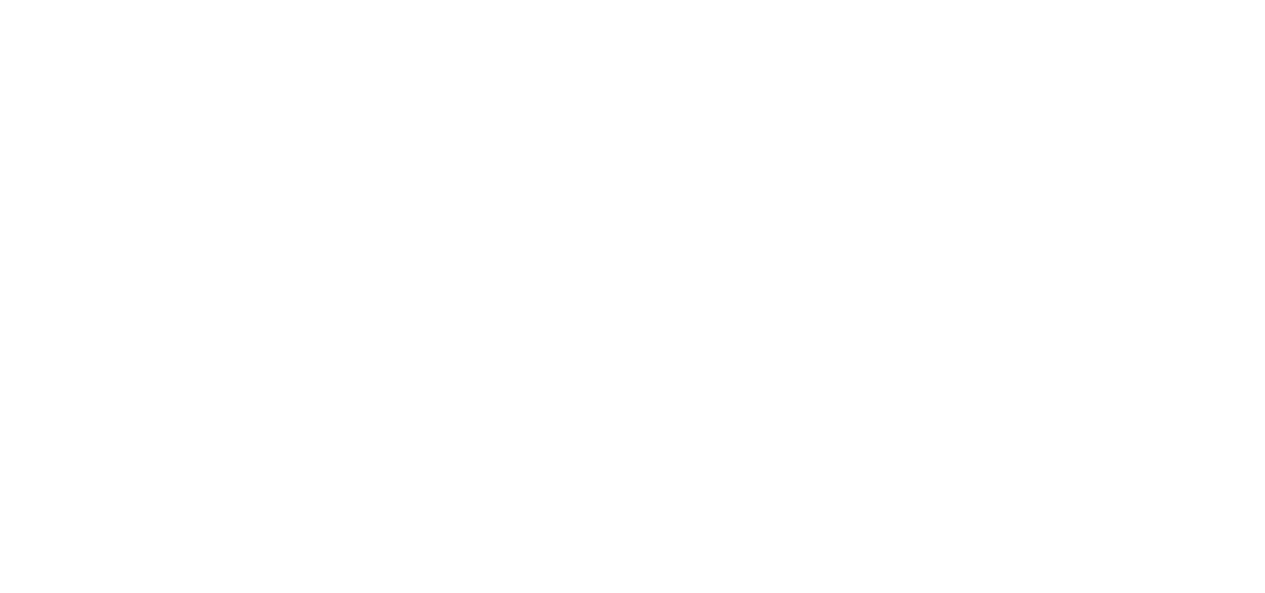 scroll, scrollTop: 54, scrollLeft: 0, axis: vertical 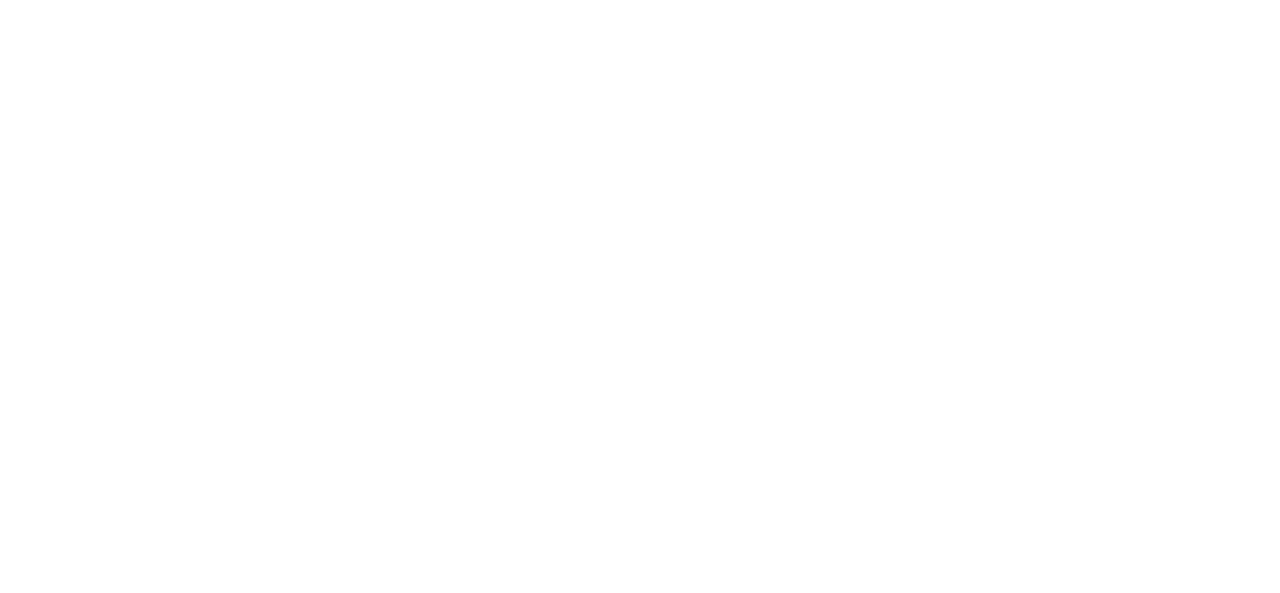 click at bounding box center (96, 2297) 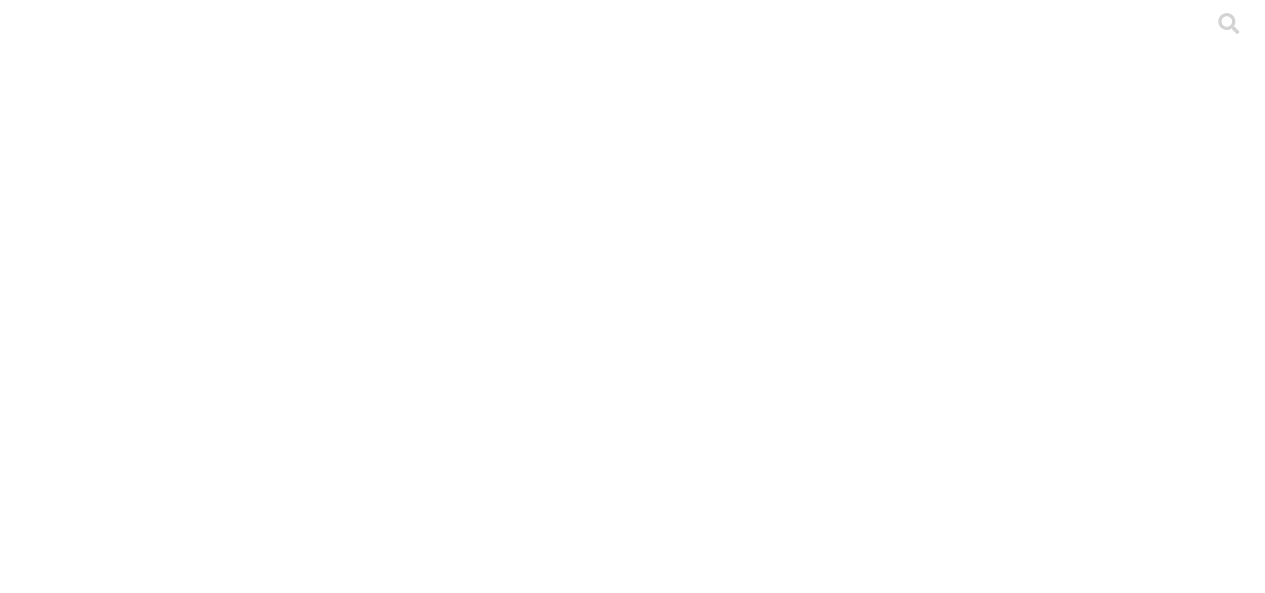 drag, startPoint x: 387, startPoint y: 473, endPoint x: 200, endPoint y: 459, distance: 187.52333 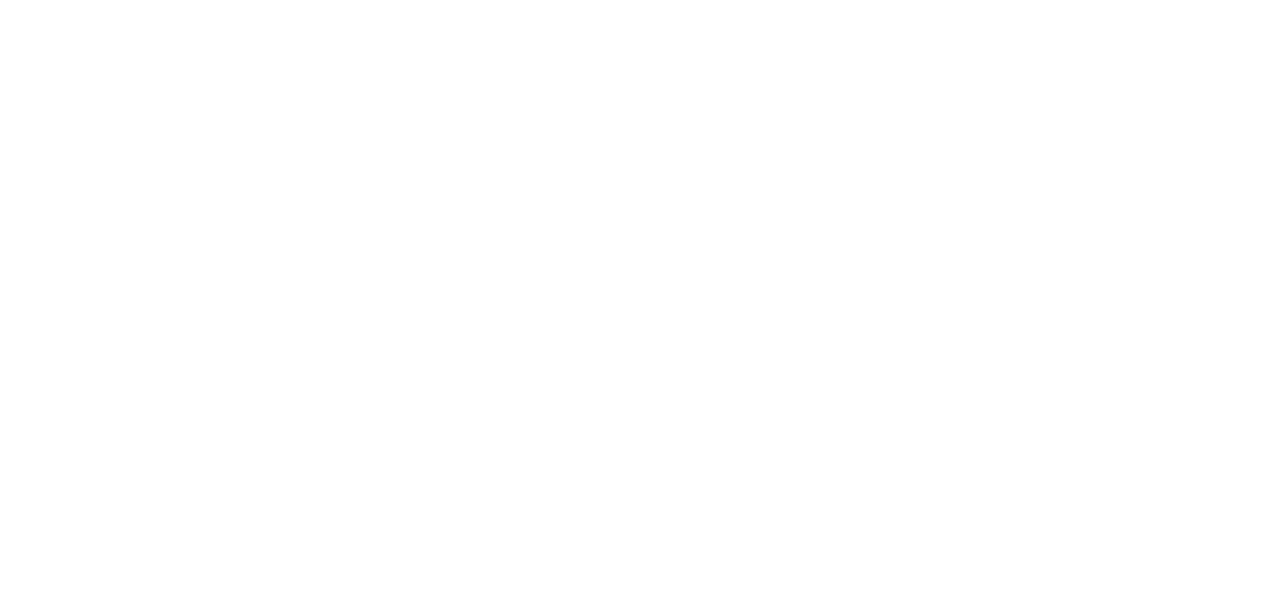 click at bounding box center (96, 2297) 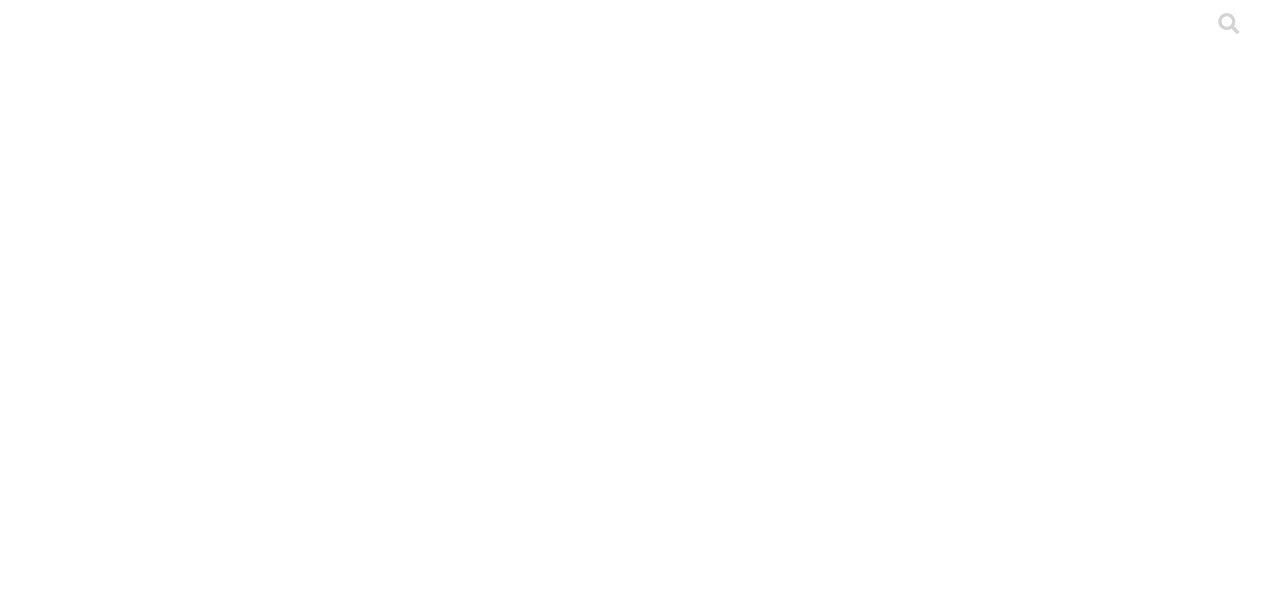 click on "AGROPECUARIA HUNGRIA" at bounding box center [281, 2135] 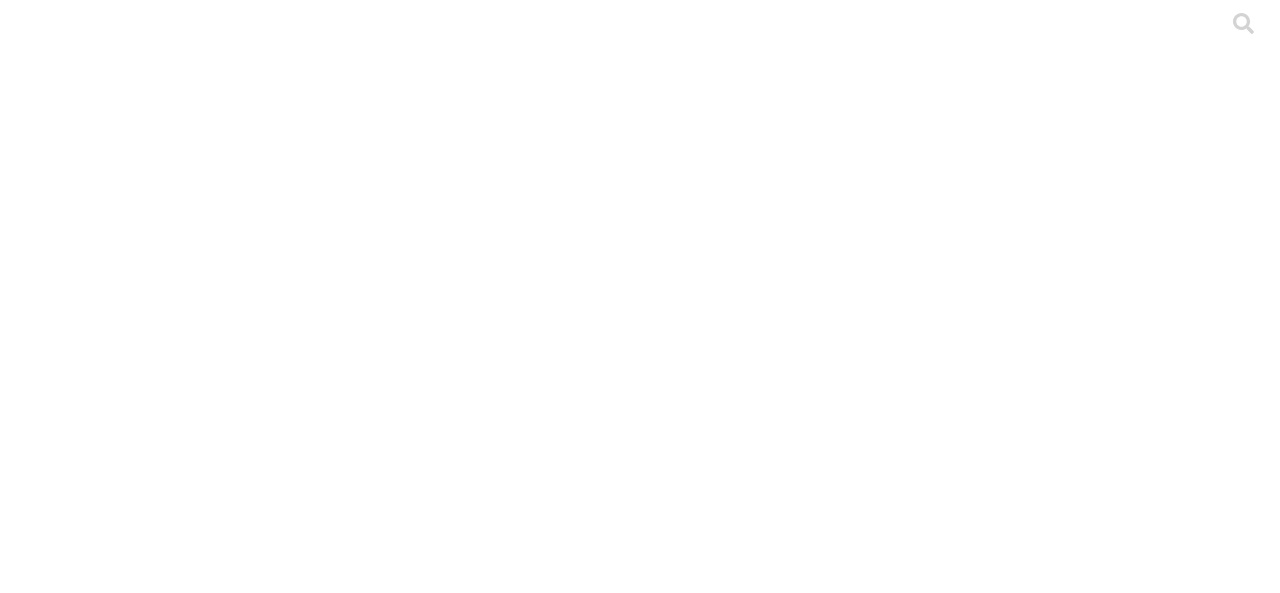 click on ".cls-1 {
fill: #d6d6d6;
}
PRECEBO" at bounding box center (640, 5444) 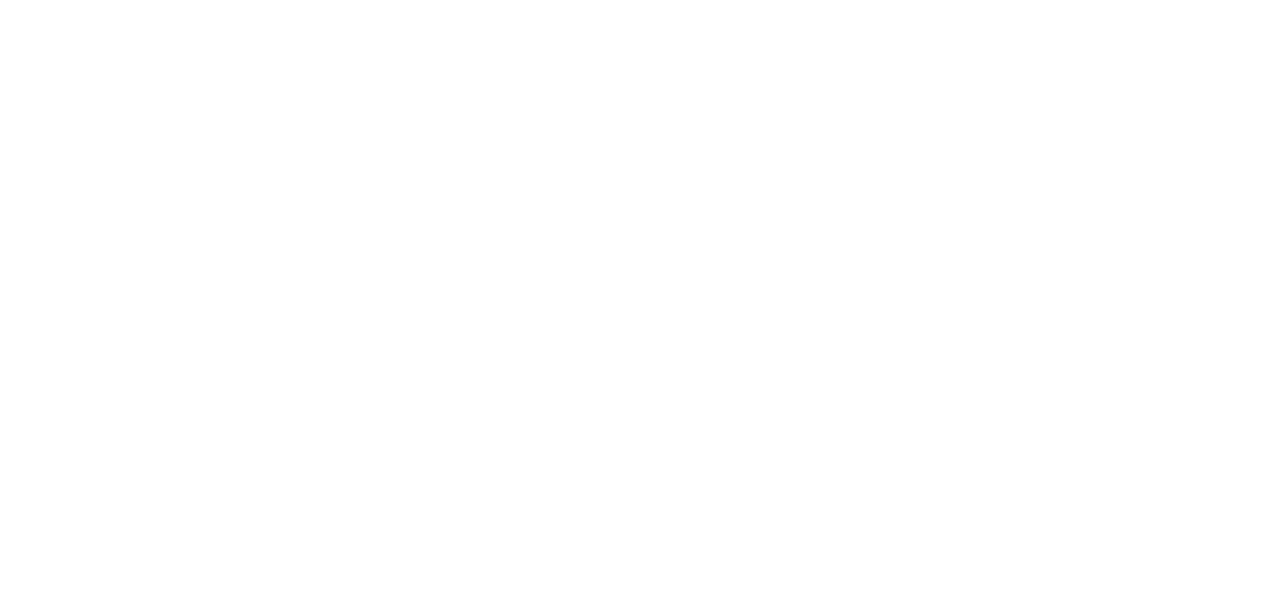 click at bounding box center (96, 2297) 